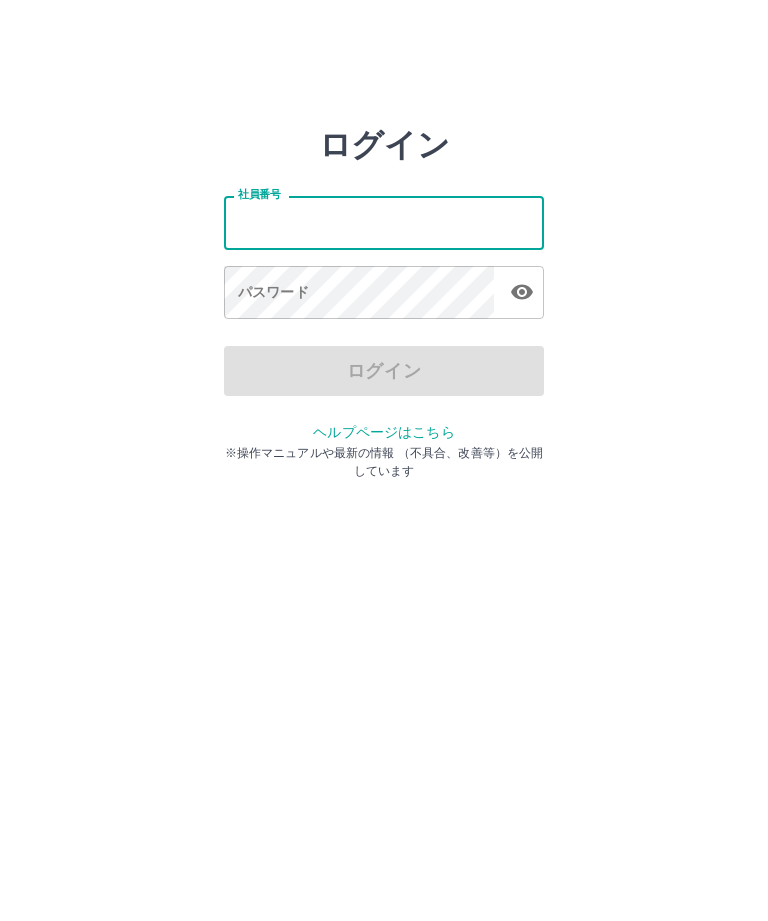scroll, scrollTop: 0, scrollLeft: 0, axis: both 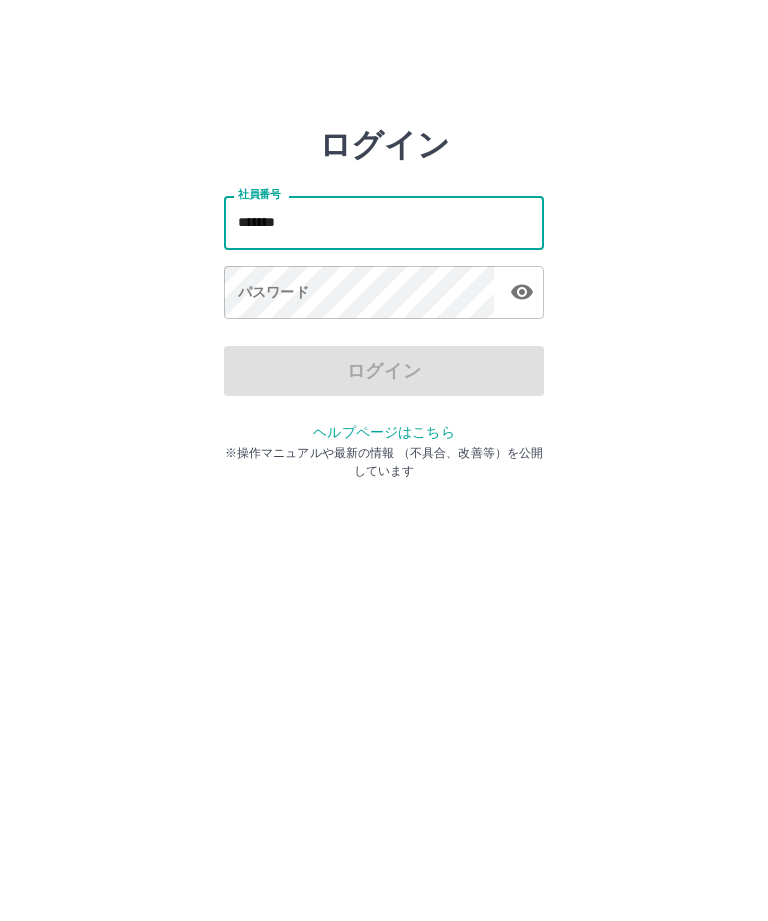 type on "*******" 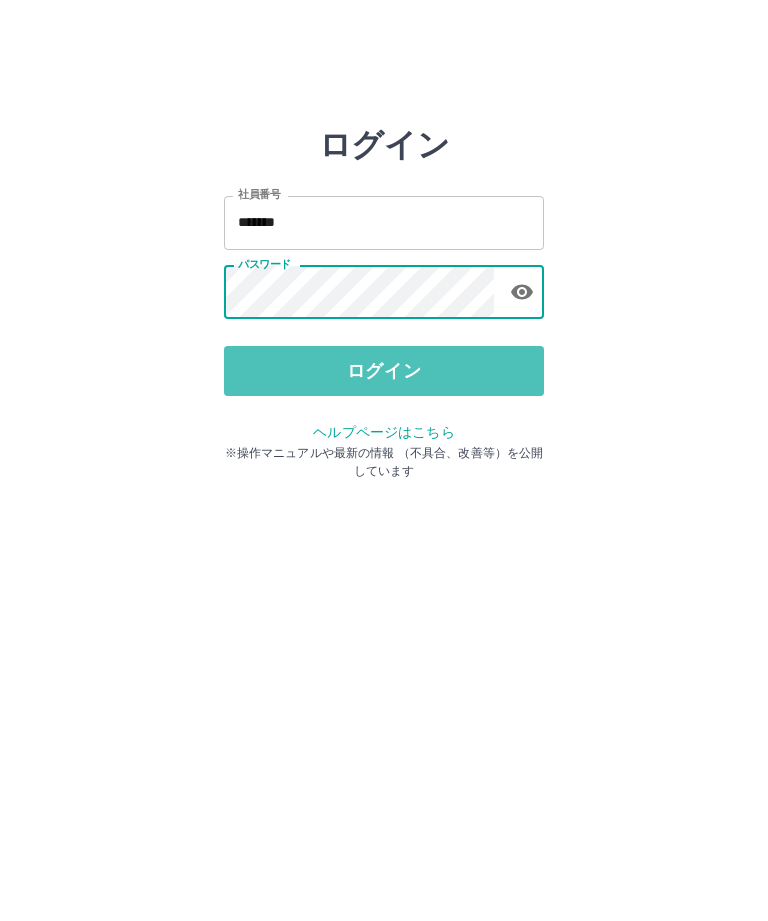 click on "ログイン" at bounding box center (384, 371) 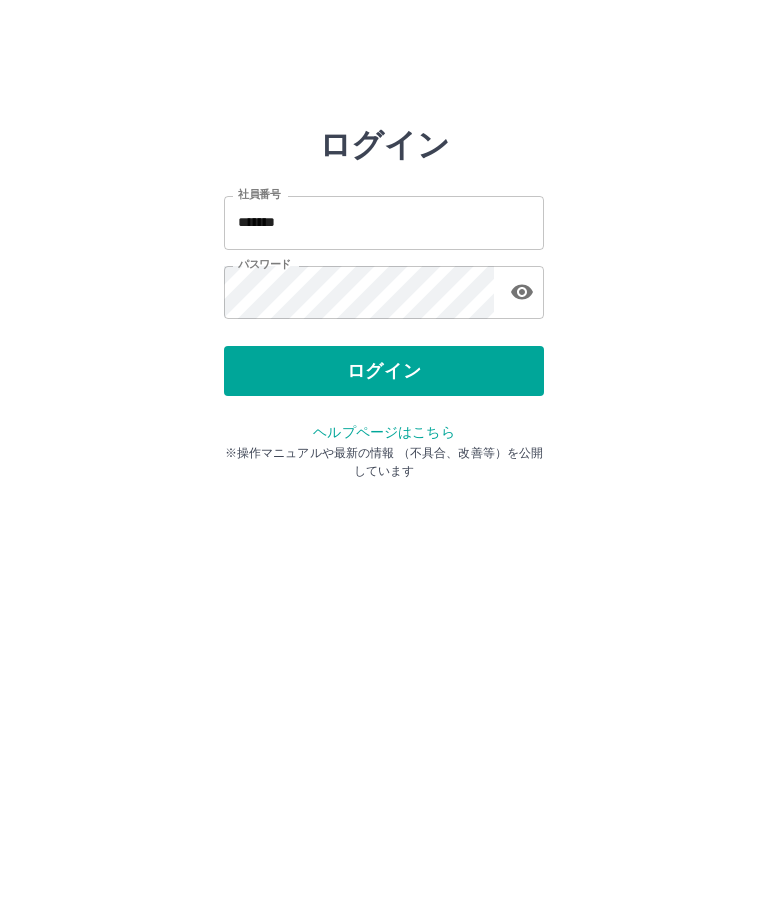click 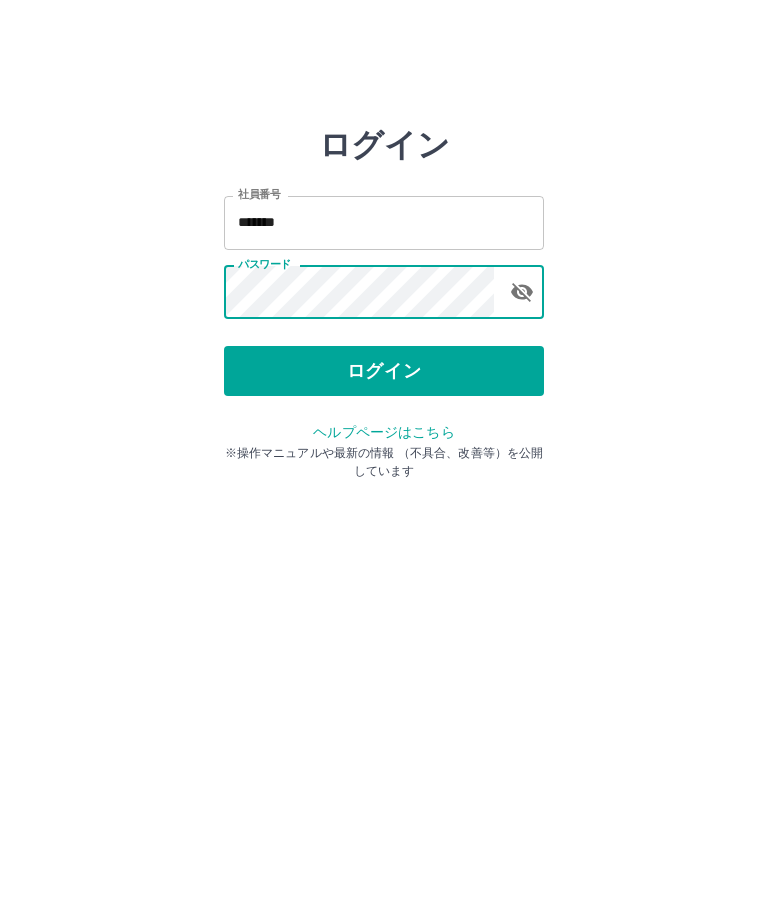 click on "ログイン" at bounding box center [384, 371] 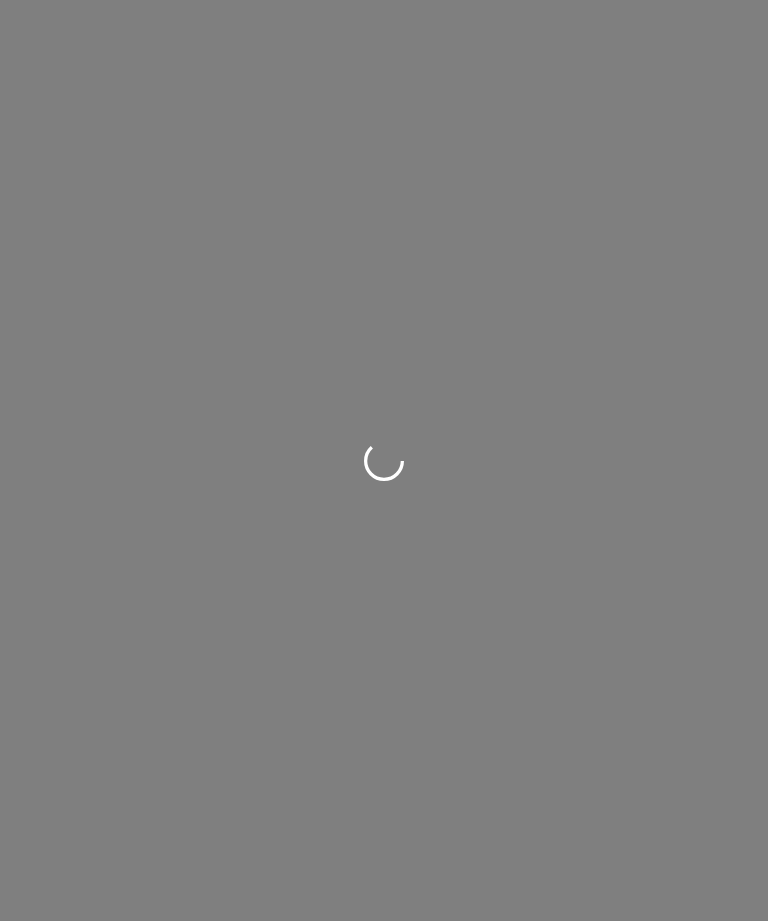 scroll, scrollTop: 0, scrollLeft: 0, axis: both 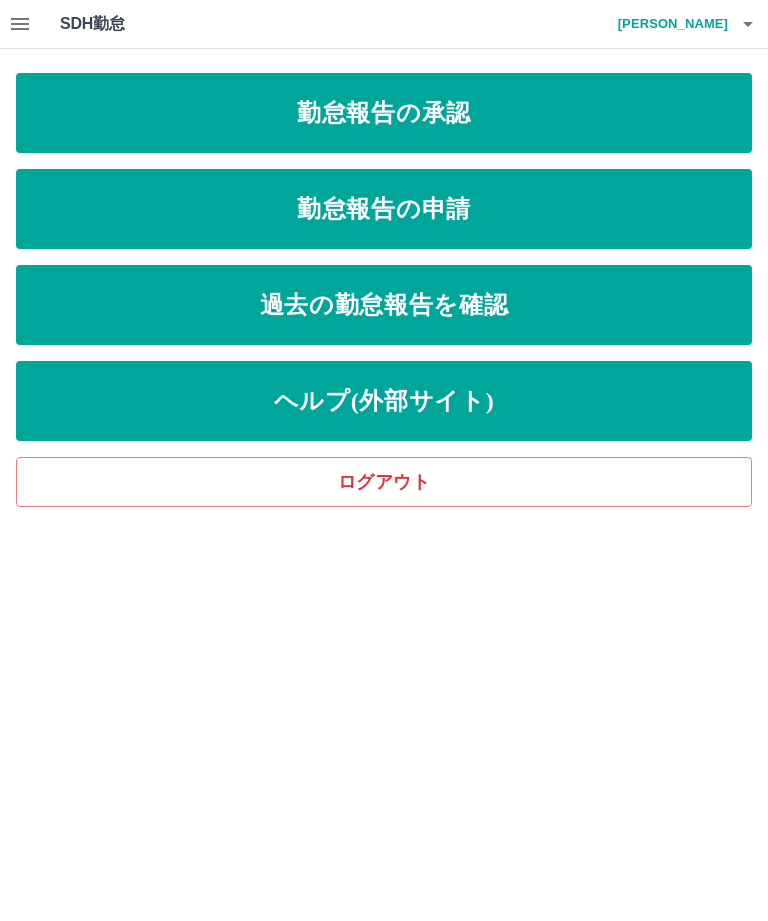 click on "勤怠報告の承認" at bounding box center (384, 113) 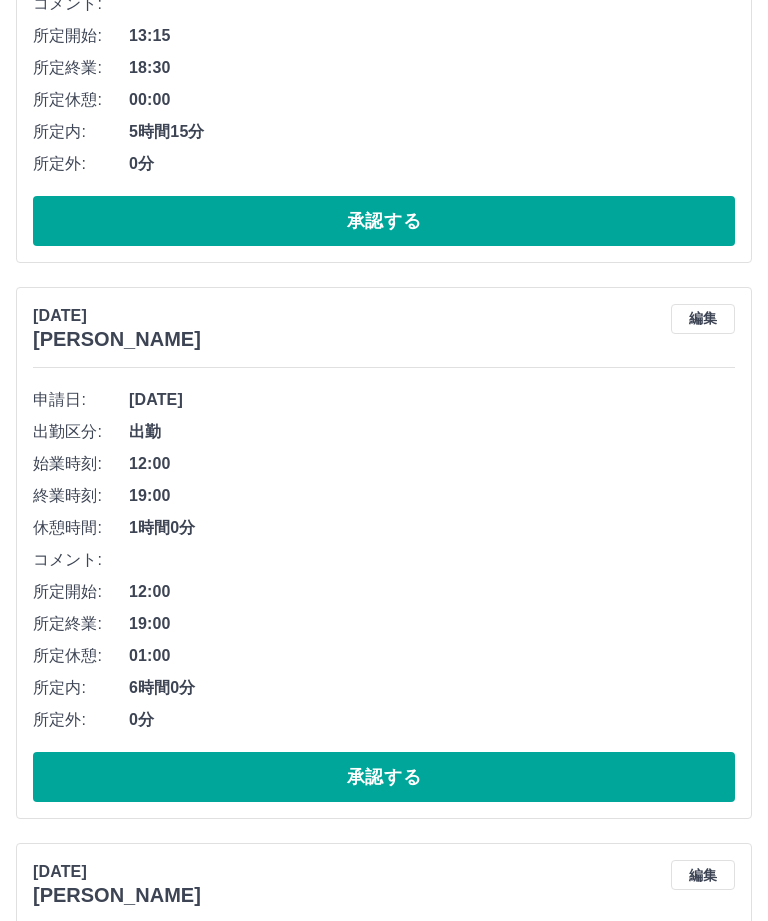 scroll, scrollTop: 1332, scrollLeft: 0, axis: vertical 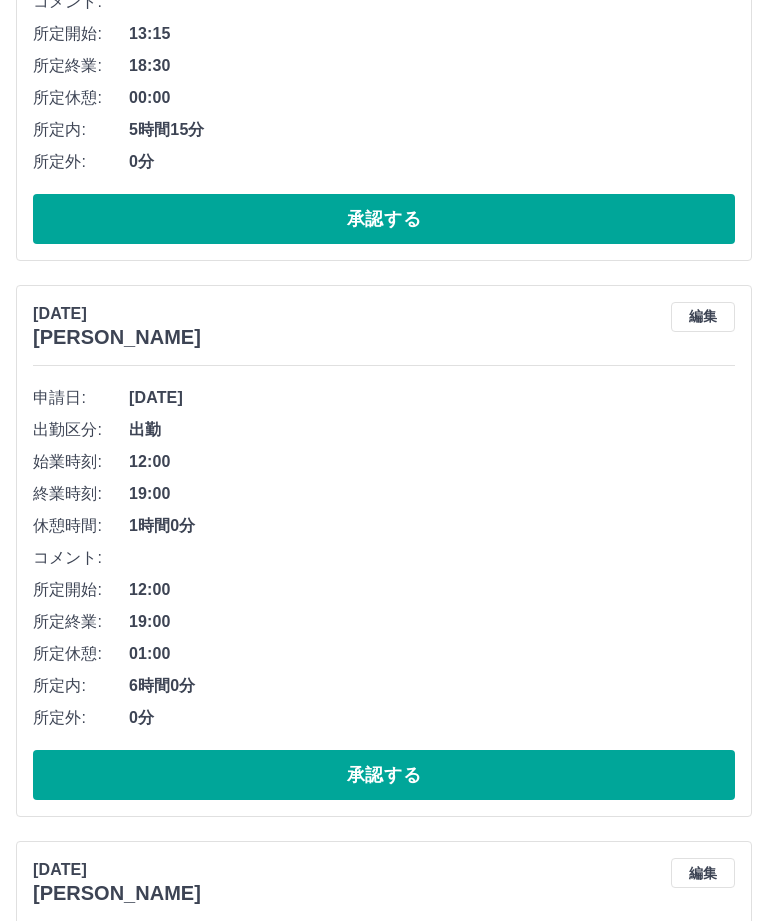 click on "承認する" at bounding box center [384, 775] 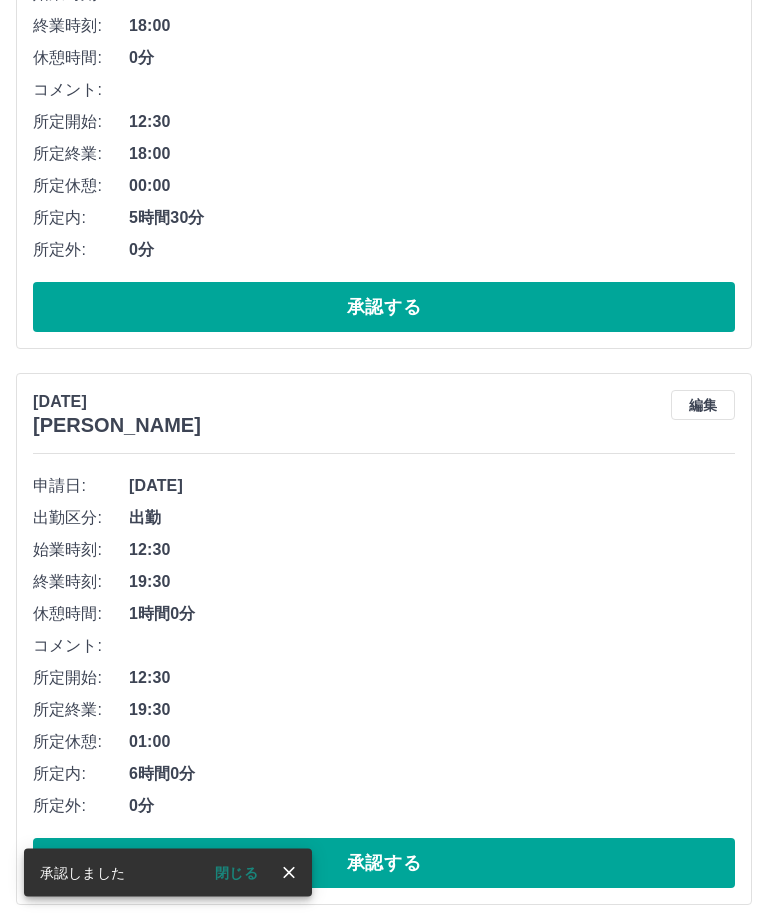 scroll, scrollTop: 3181, scrollLeft: 0, axis: vertical 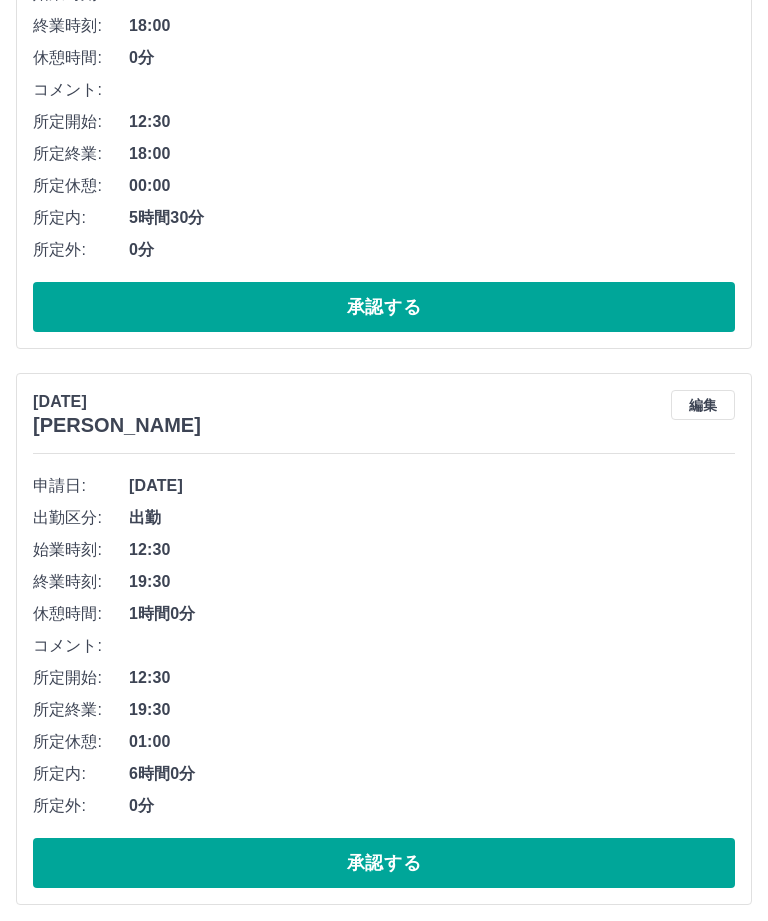 click on "承認する" at bounding box center (384, 863) 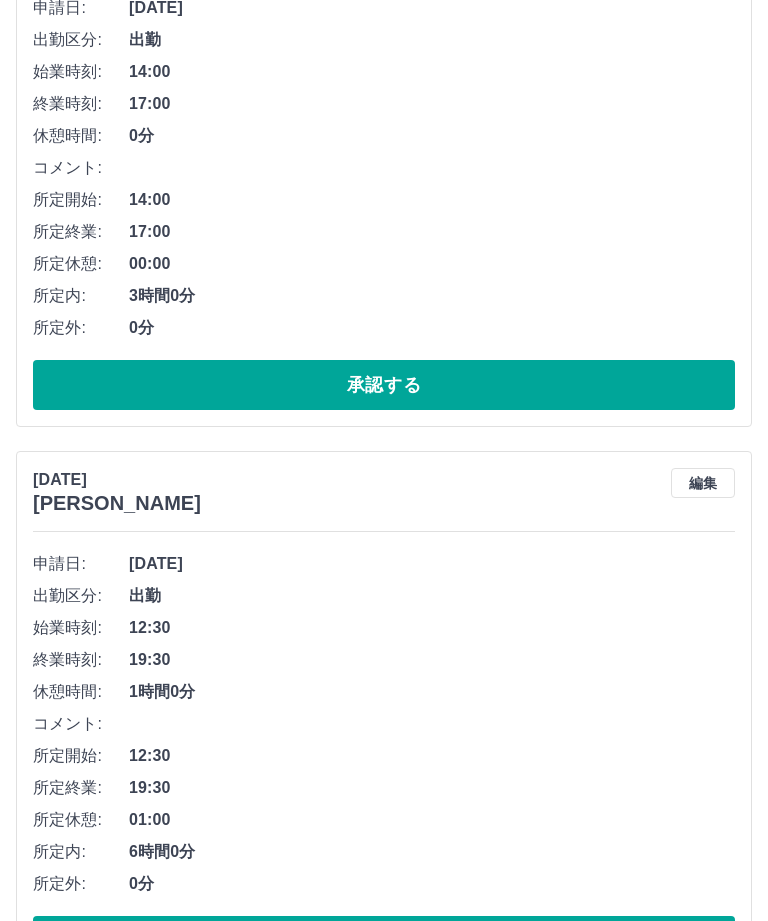 scroll, scrollTop: 4778, scrollLeft: 0, axis: vertical 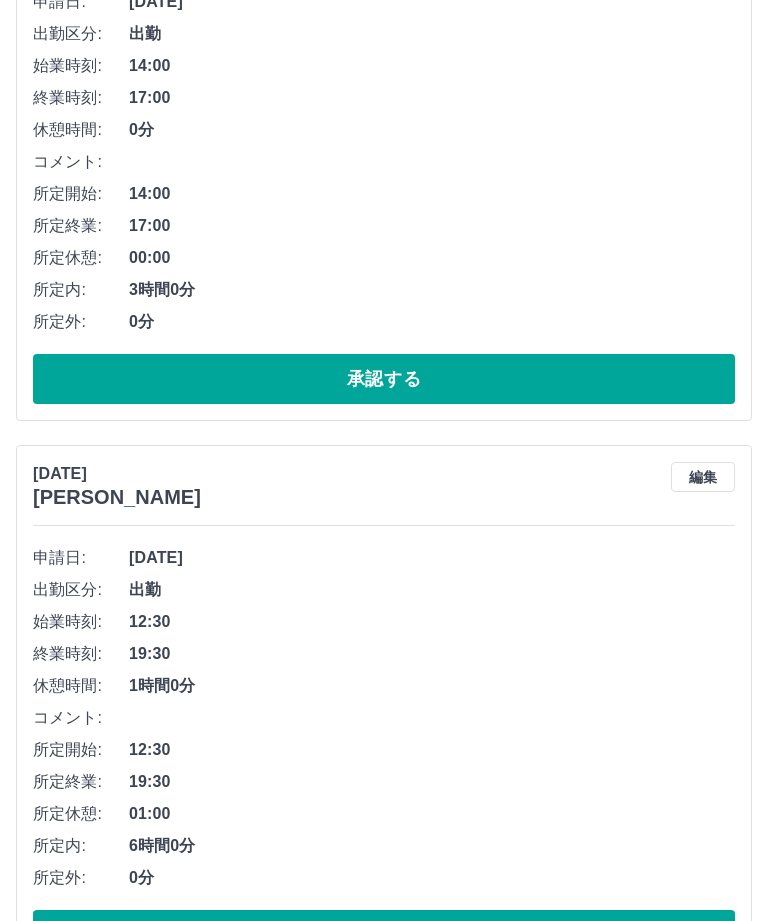 click on "承認する" at bounding box center [384, 935] 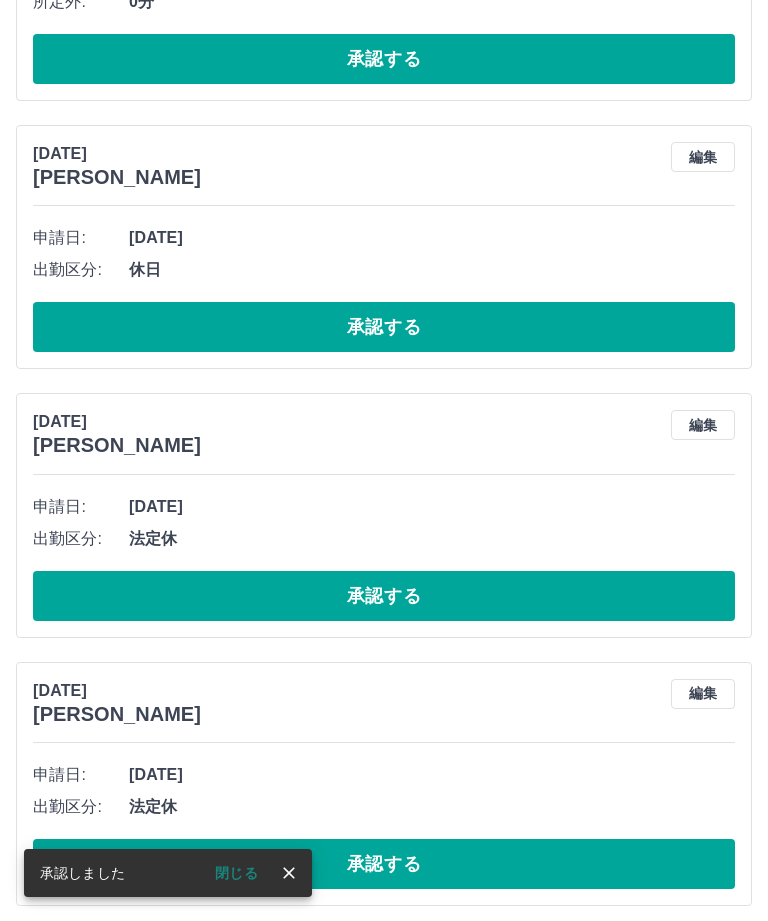 scroll, scrollTop: 5077, scrollLeft: 0, axis: vertical 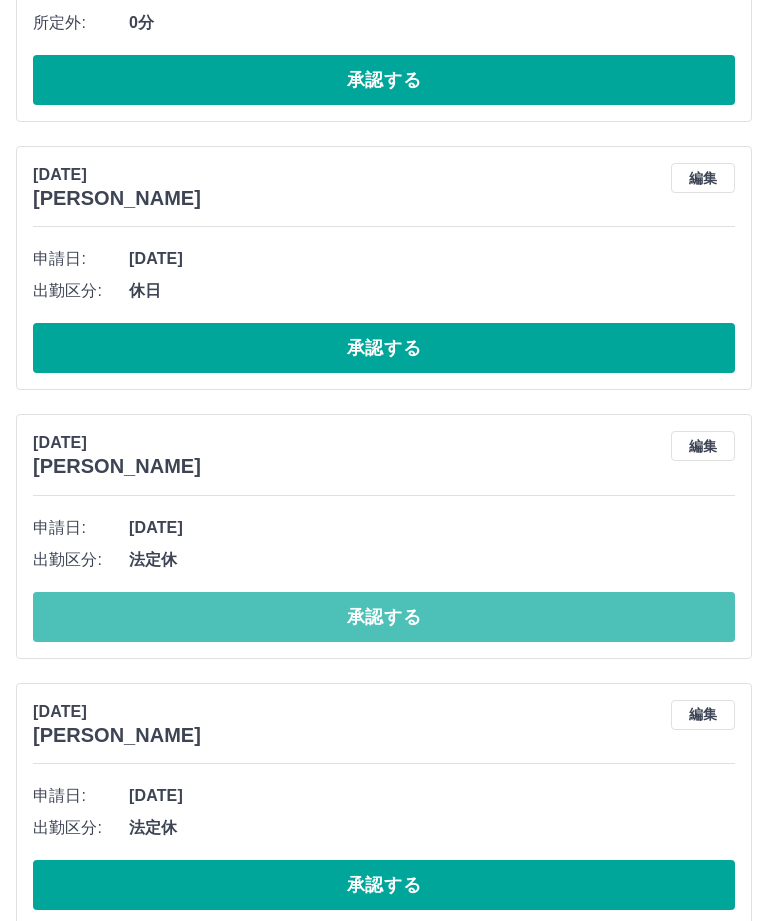 click on "承認する" at bounding box center [384, 617] 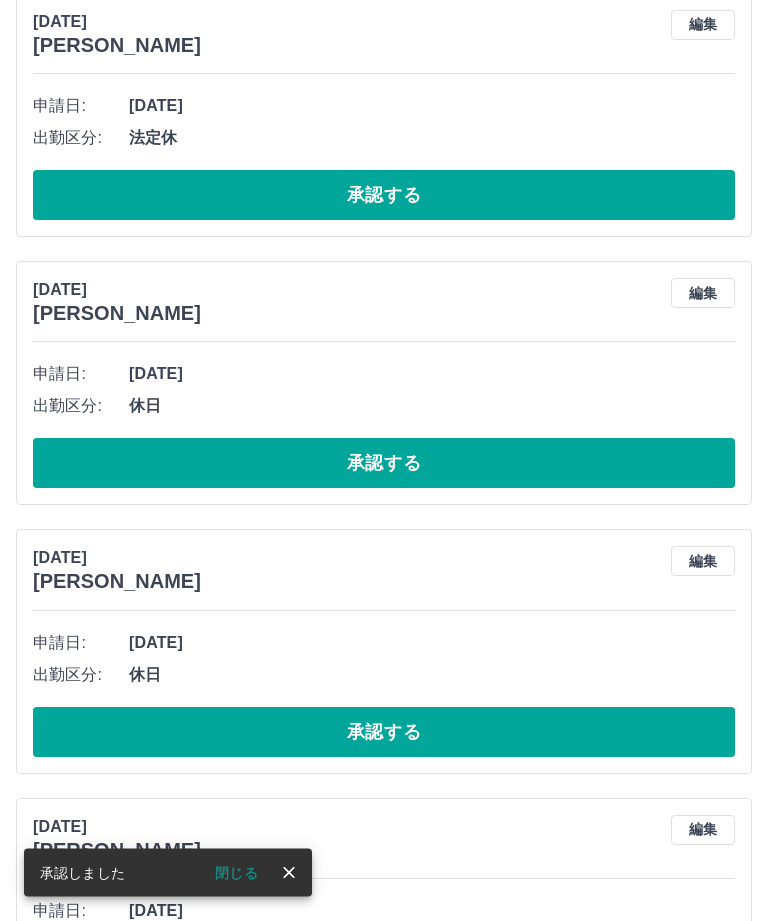 scroll, scrollTop: 5769, scrollLeft: 0, axis: vertical 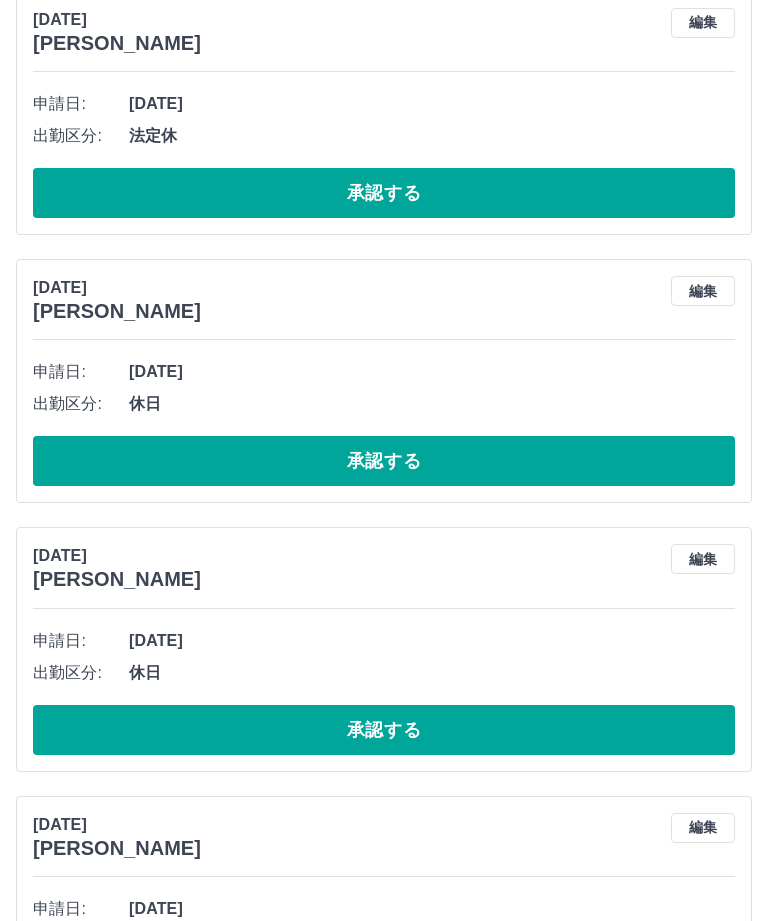 click on "承認する" at bounding box center [384, 730] 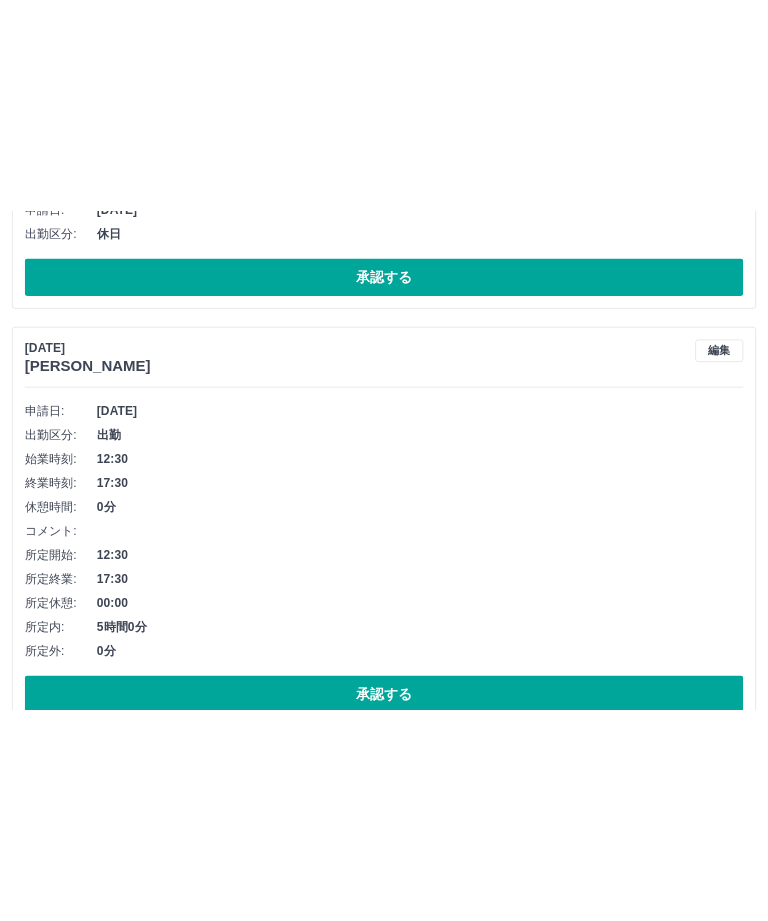 scroll, scrollTop: 6282, scrollLeft: 0, axis: vertical 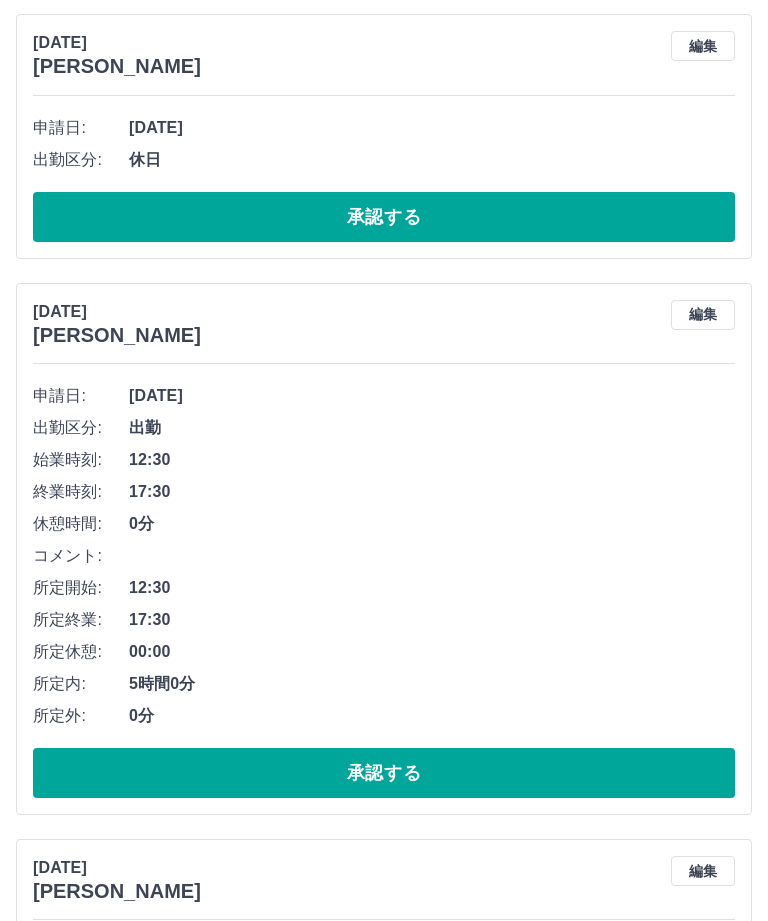 click on "編集" at bounding box center [703, 315] 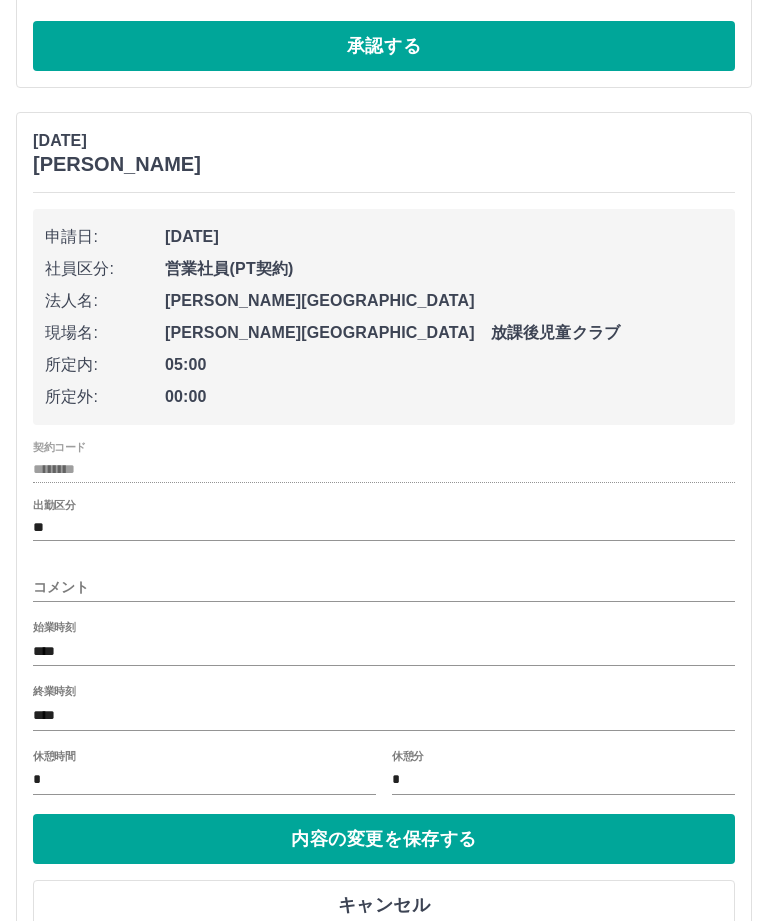 scroll, scrollTop: 6453, scrollLeft: 0, axis: vertical 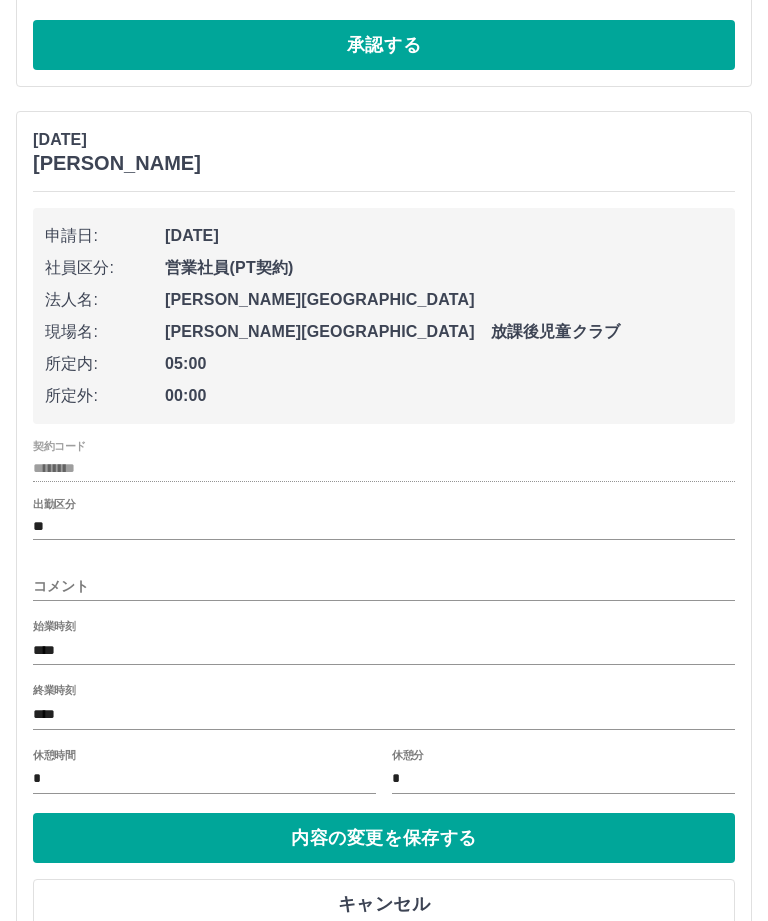 click on "****" at bounding box center [384, 651] 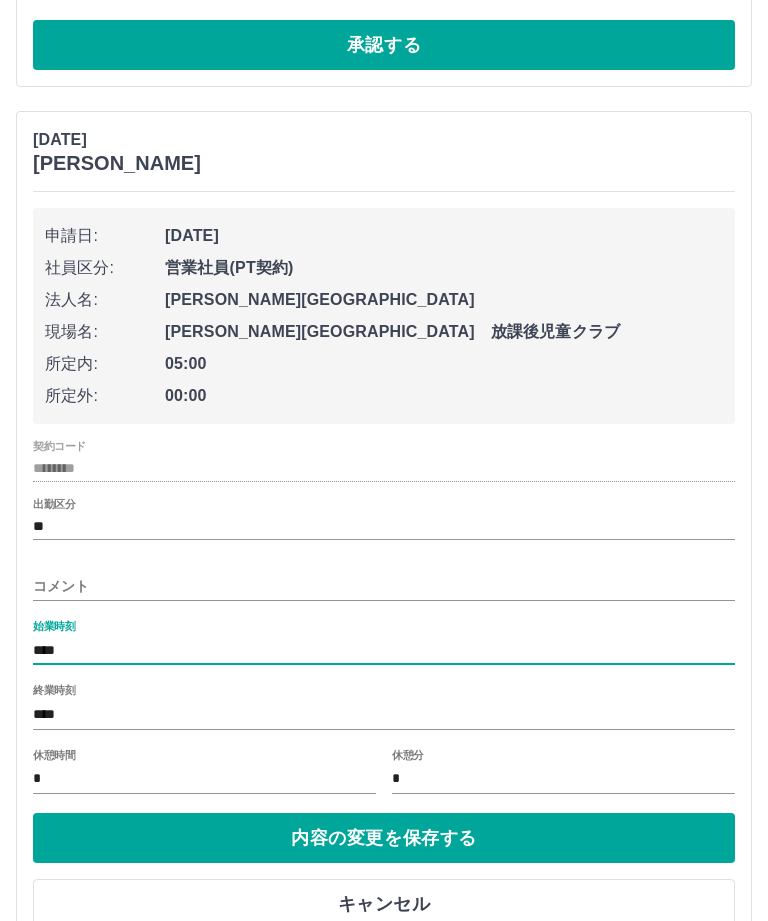 scroll, scrollTop: 6453, scrollLeft: 0, axis: vertical 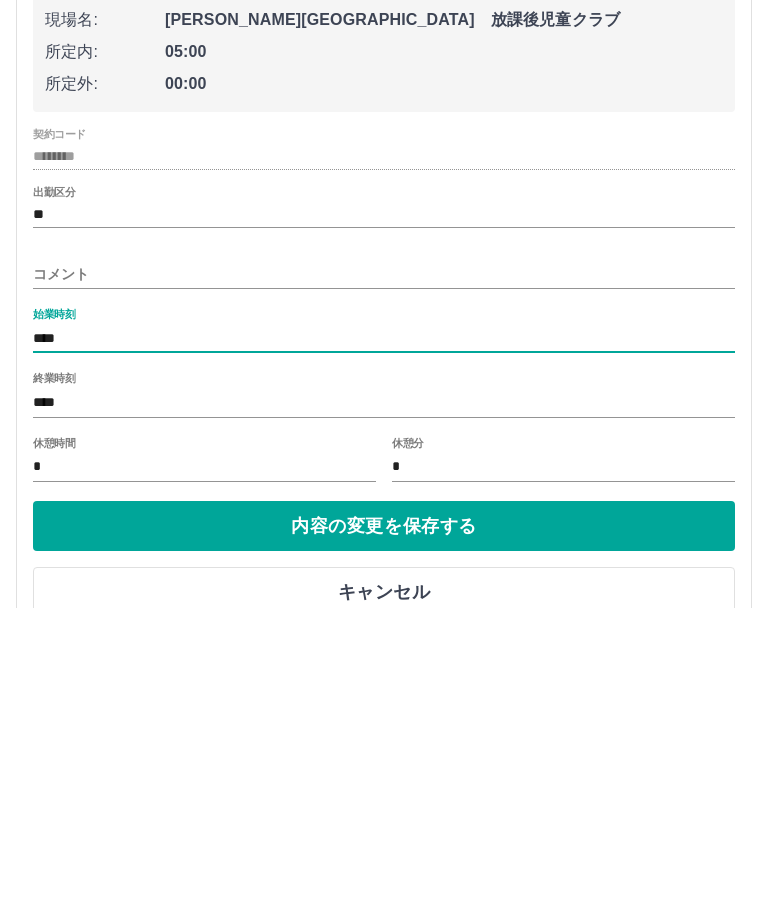 click on "****" at bounding box center (384, 651) 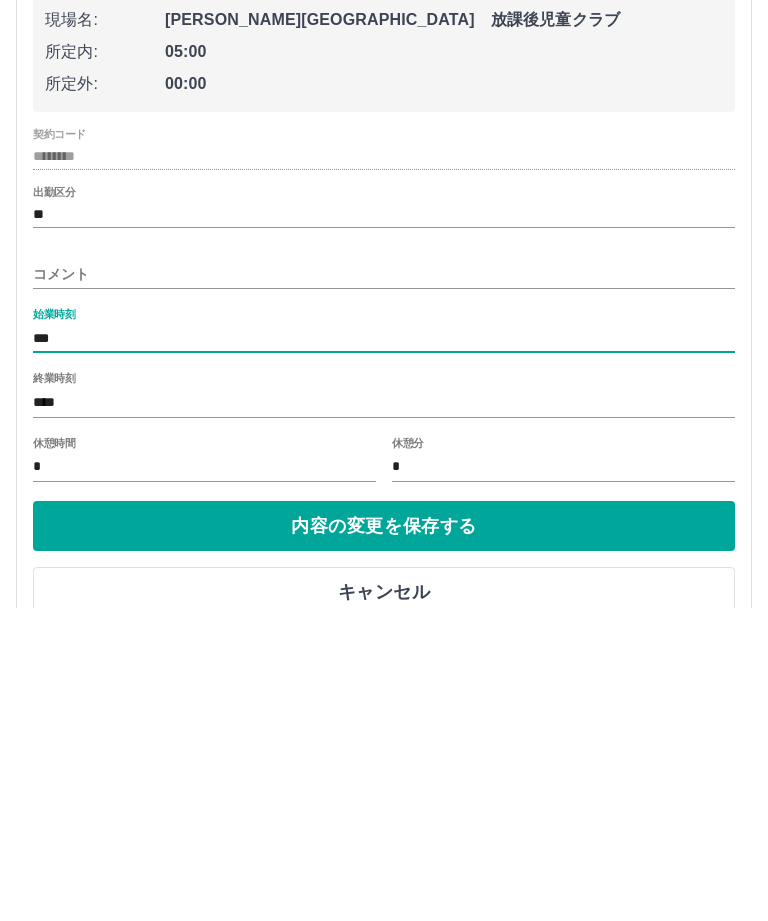 type on "****" 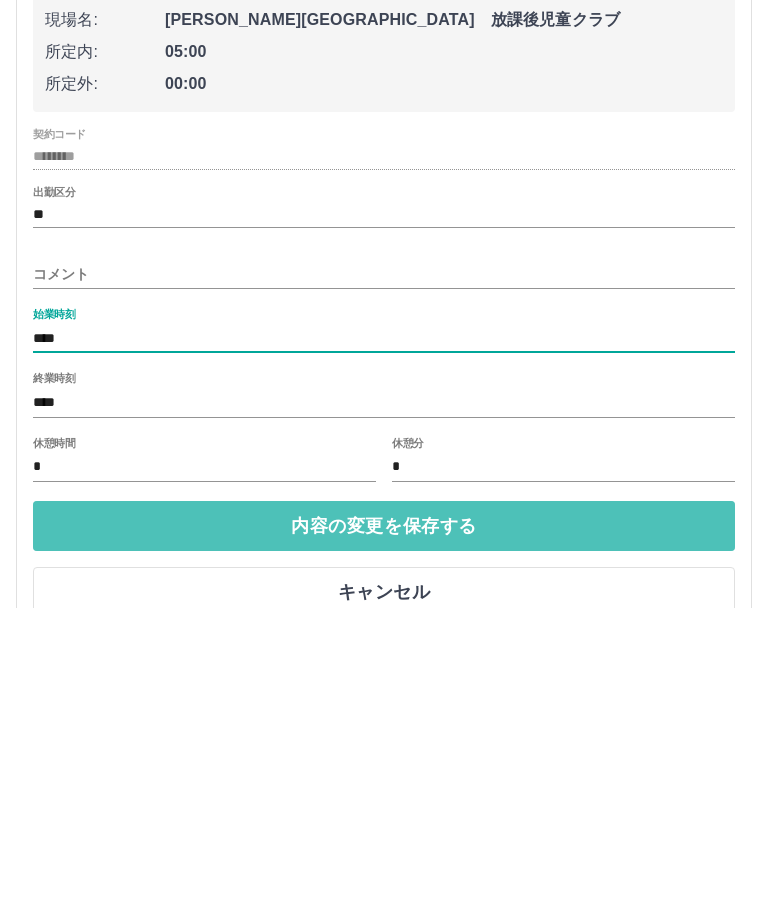 click on "内容の変更を保存する" at bounding box center [384, 839] 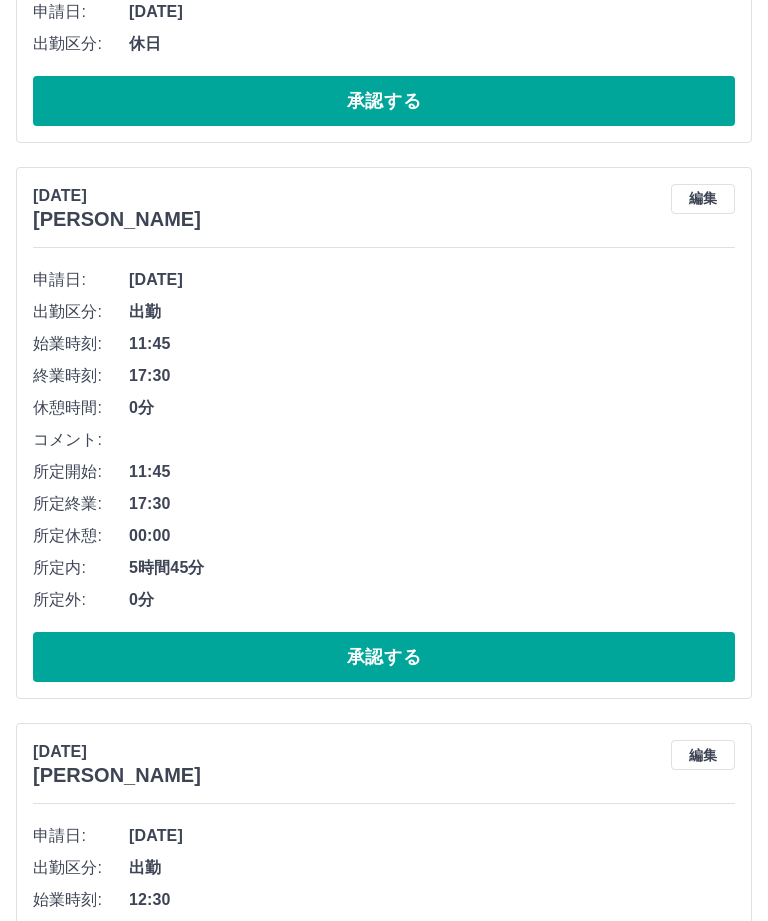 scroll, scrollTop: 6407, scrollLeft: 0, axis: vertical 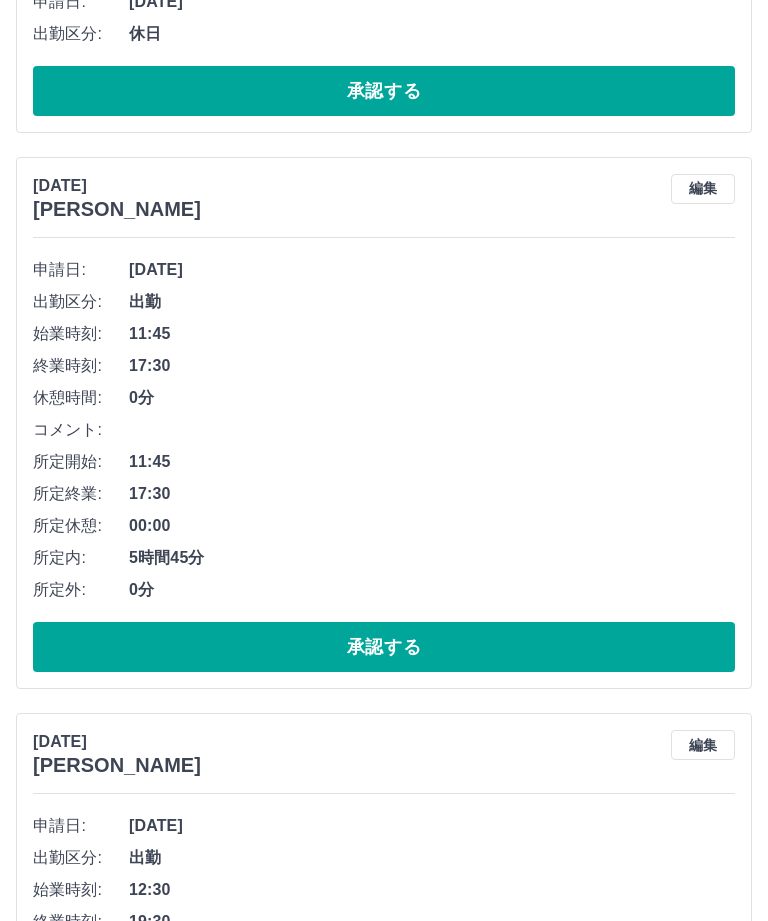click on "承認する" at bounding box center [384, 648] 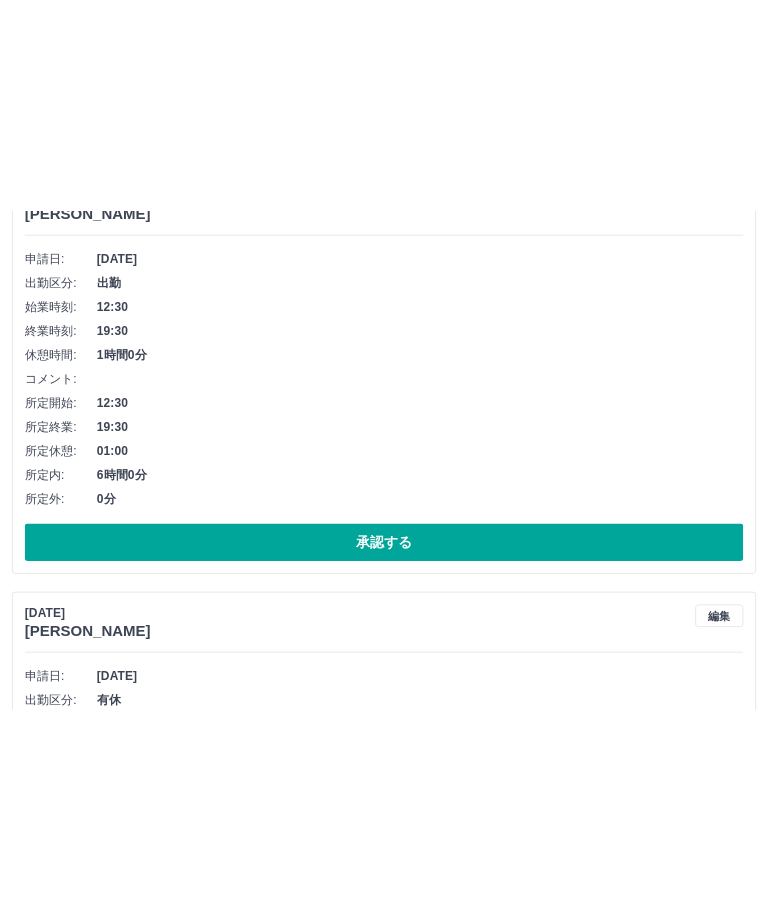 scroll, scrollTop: 6485, scrollLeft: 0, axis: vertical 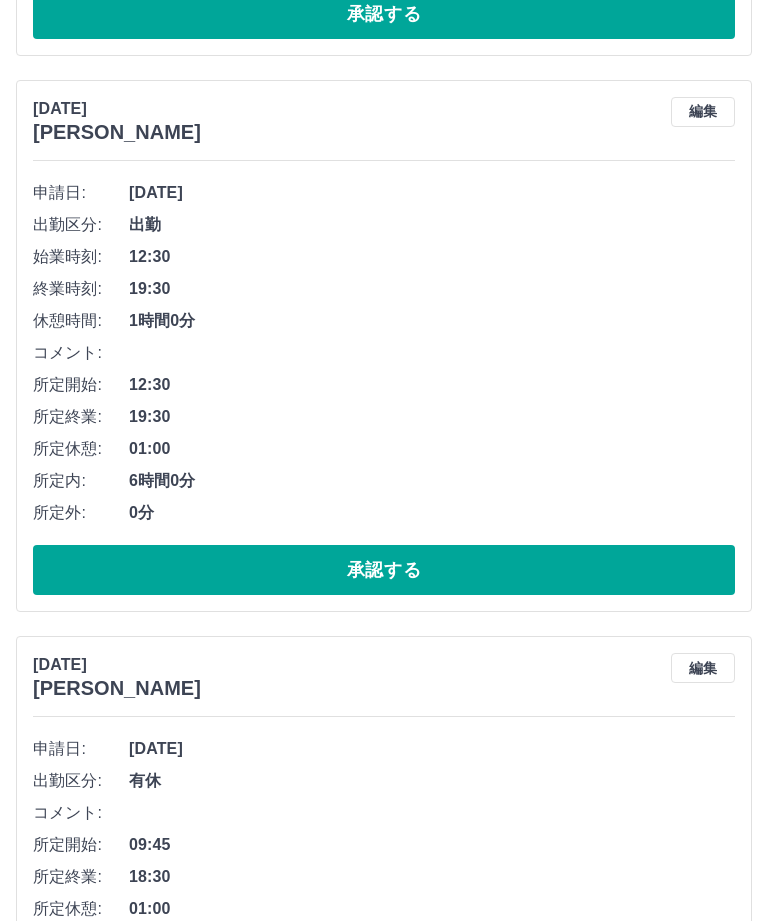click on "編集" at bounding box center [703, 112] 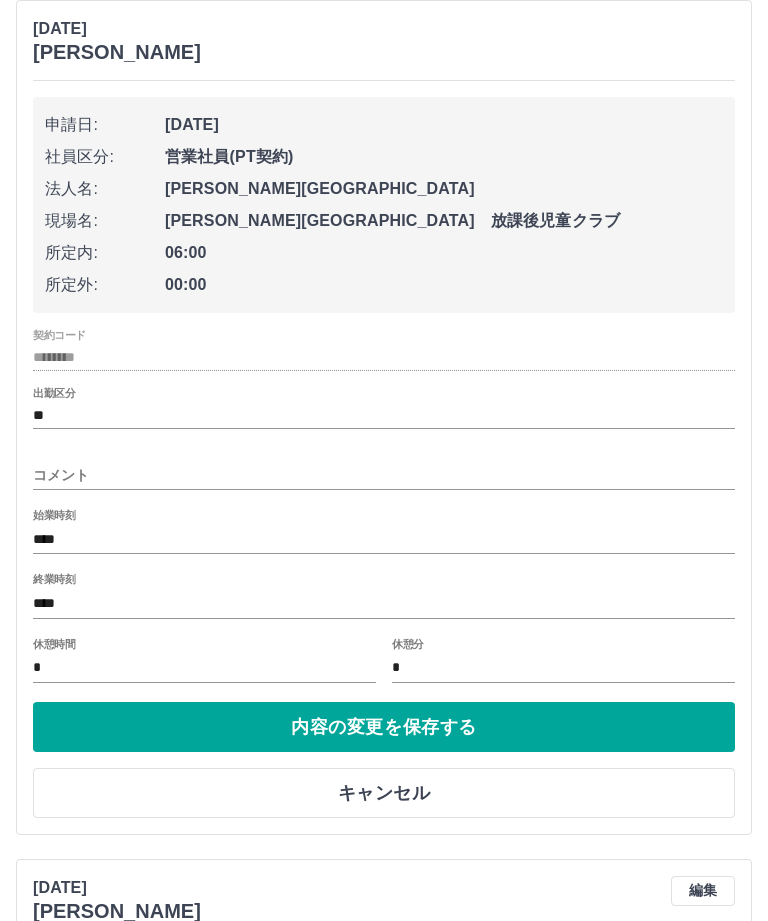 scroll, scrollTop: 6565, scrollLeft: 0, axis: vertical 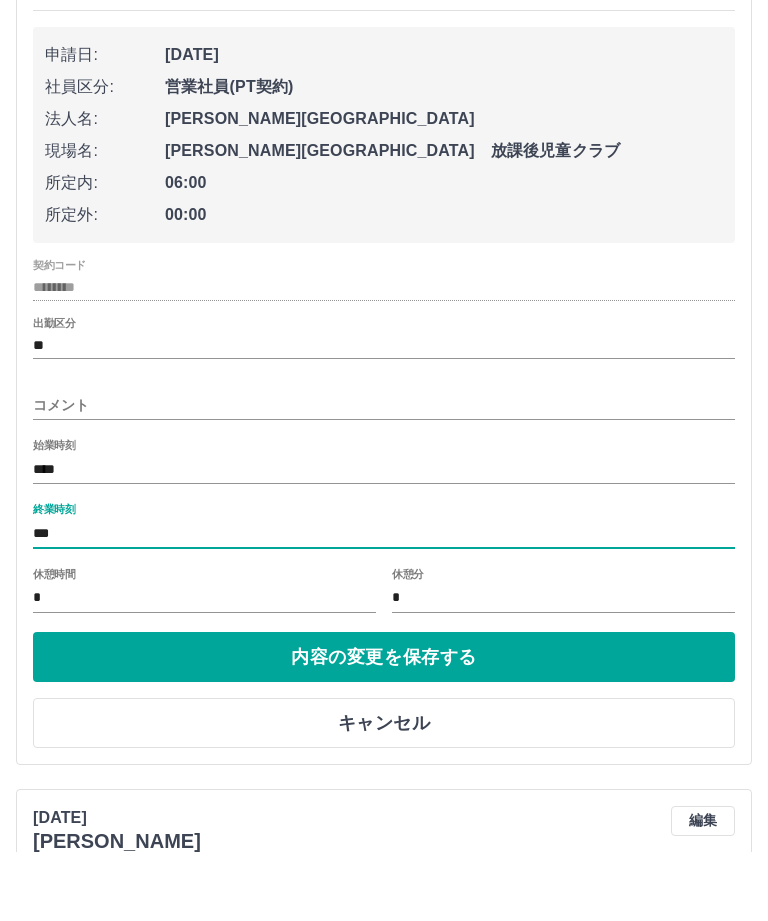 type on "****" 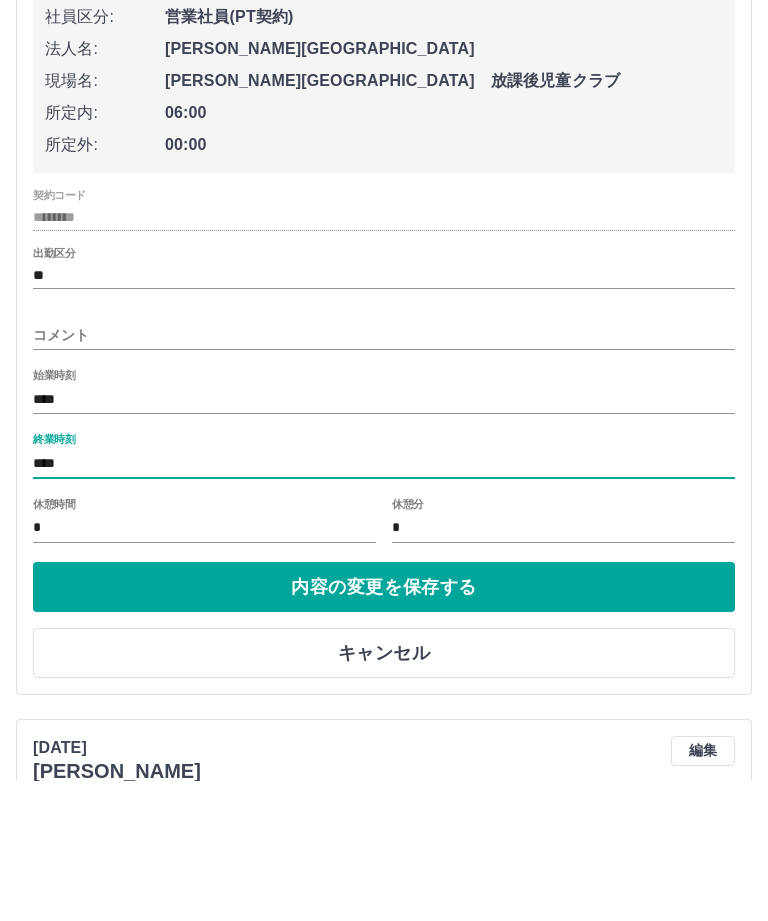 click on "内容の変更を保存する" at bounding box center (384, 727) 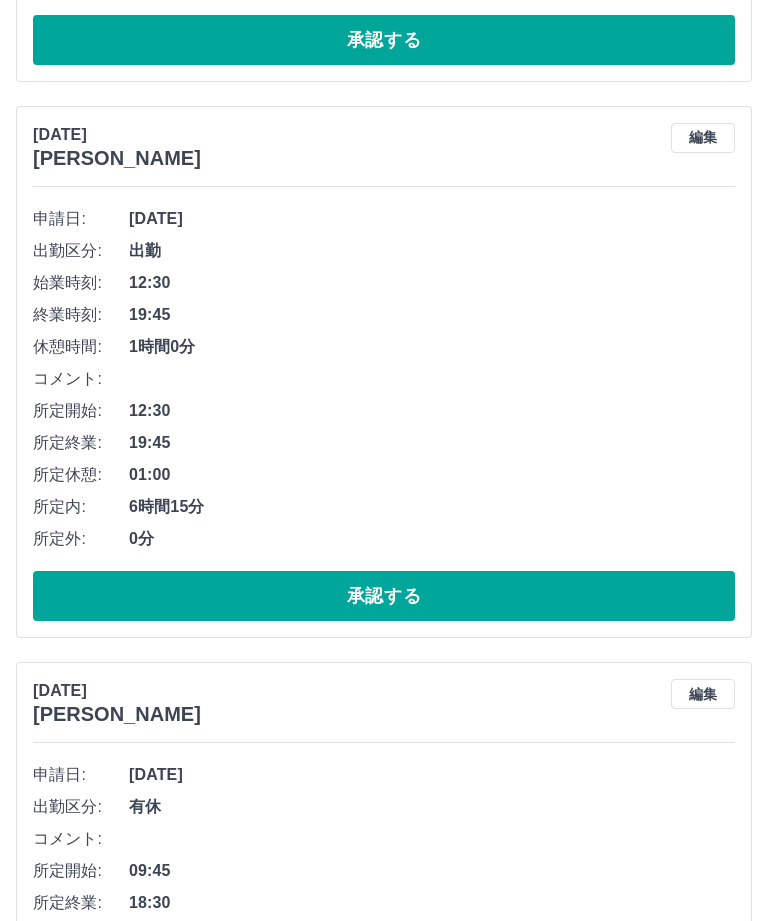 scroll, scrollTop: 6457, scrollLeft: 0, axis: vertical 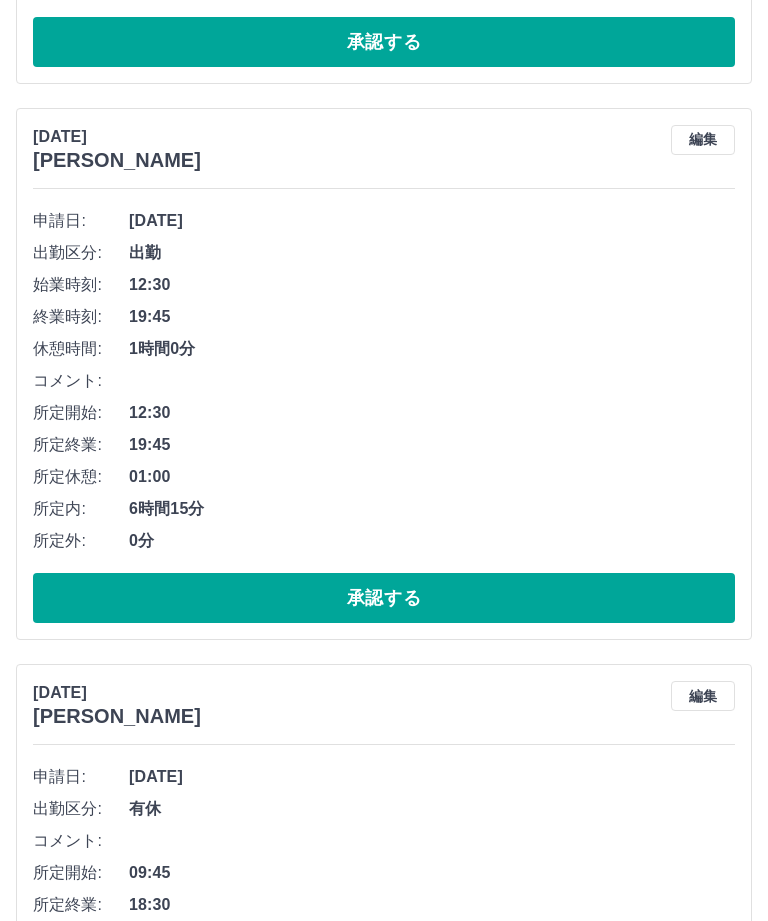 click on "承認する" at bounding box center [384, 598] 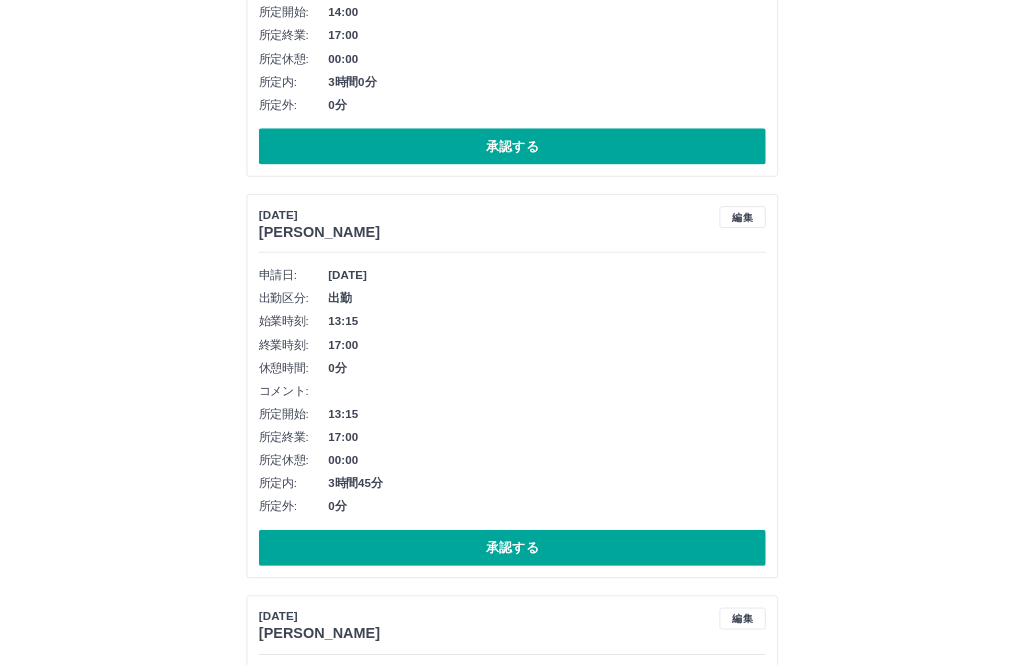 scroll, scrollTop: 2033, scrollLeft: 0, axis: vertical 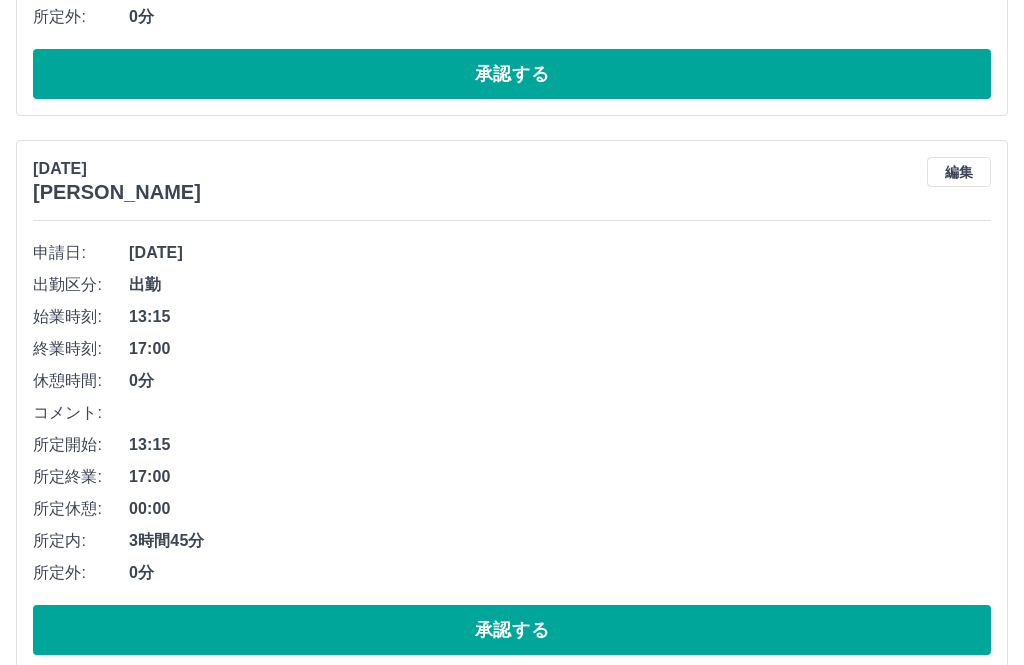 click on "勤怠報告の承認 [DATE] **** 7月 * 未承認 休日 承認済み [DATE] [PERSON_NAME] 編集 申請日: [DATE] 出勤区分: 休日 承認する [DATE] [PERSON_NAME] 編集 申請日: [DATE] 出勤区分: 出勤 始業時刻: 14:00 終業時刻: 17:00 休憩時間: 0分 コメント: 所定開始: 14:00 所定終業: 17:00 所定休憩: 00:00 所定内: 3時間0分 所定外: 0分 承認する [DATE] [PERSON_NAME] 編集 申請日: [DATE] 出勤区分: 出勤 始業時刻: 13:15 終業時刻: 18:30 休憩時間: 0分 コメント: 所定開始: 13:15 所定終業: 18:30 所定休憩: 00:00 所定内: 5時間15分 所定外: 0分 承認する [DATE] [PERSON_NAME] 編集 申請日: [DATE] 出勤区分: 出勤 始業時刻: 14:00 終業時刻: 17:00 休憩時間: 0分 コメント: 所定開始: 14:00 所定終業: 17:00 所定休憩: 00:00 所定内: 3時間0分 所定外: 0分" at bounding box center (512, 2060) 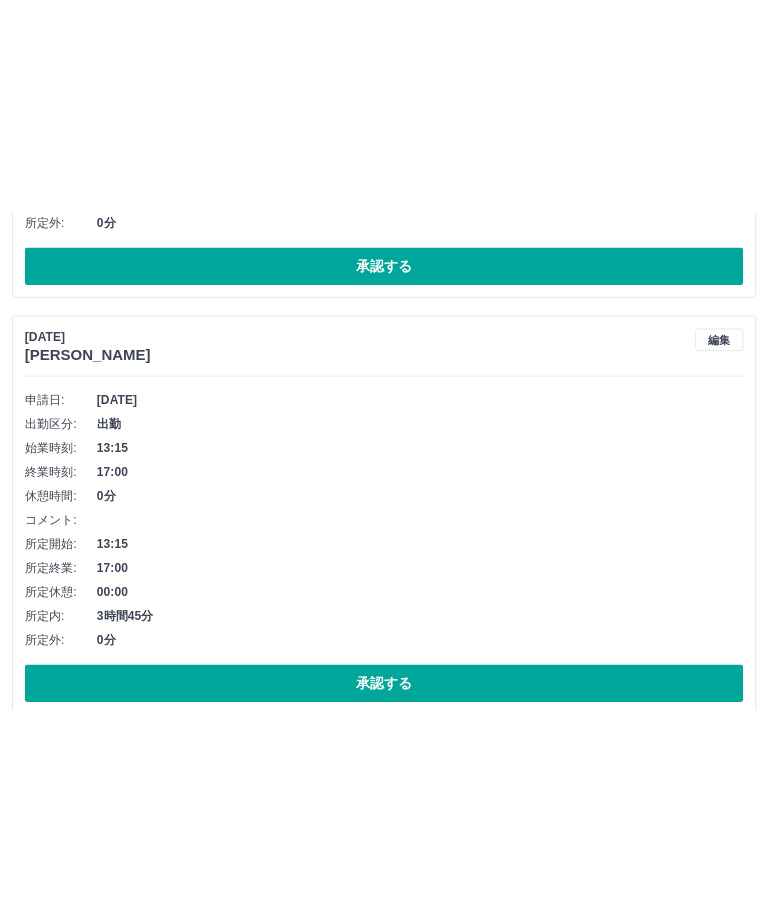scroll, scrollTop: 1905, scrollLeft: 0, axis: vertical 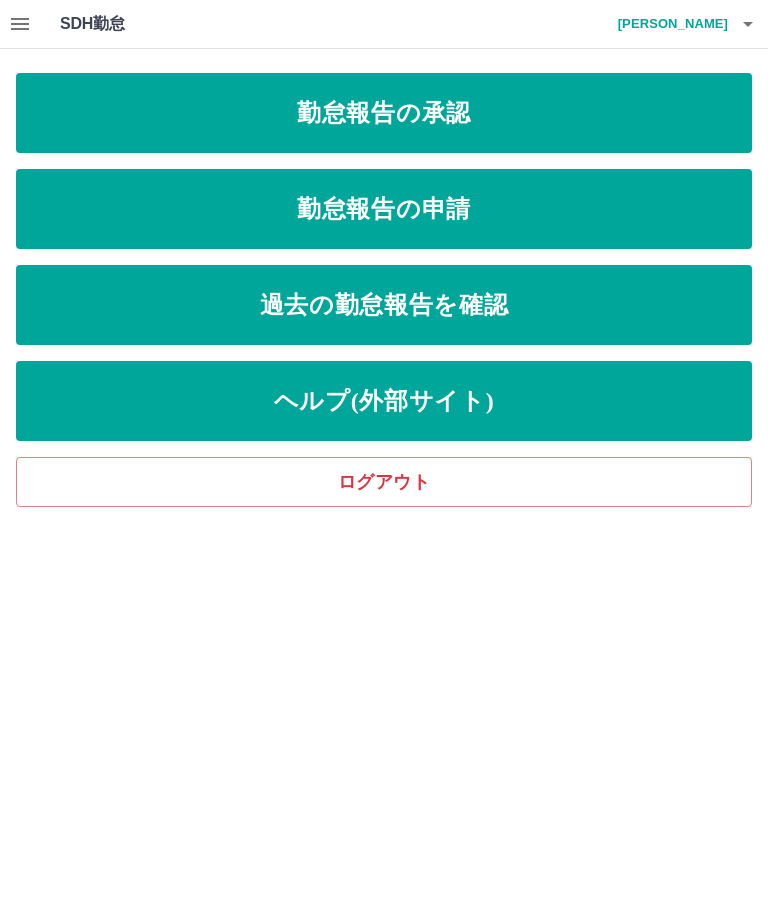 click on "勤怠報告の承認" at bounding box center (384, 113) 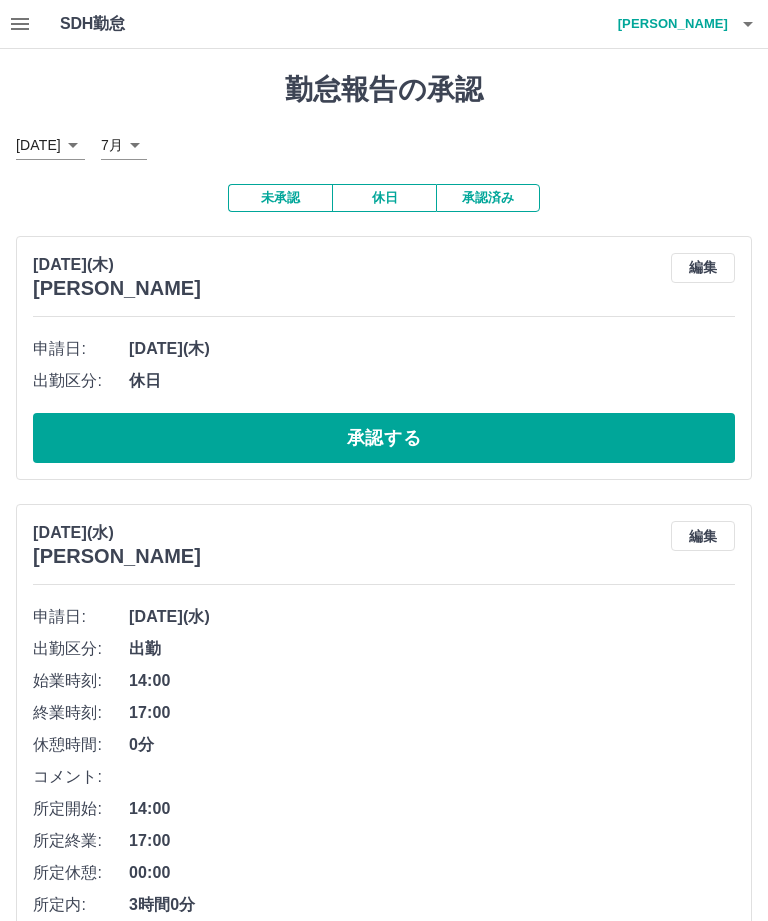 click on "承認済み" at bounding box center (488, 198) 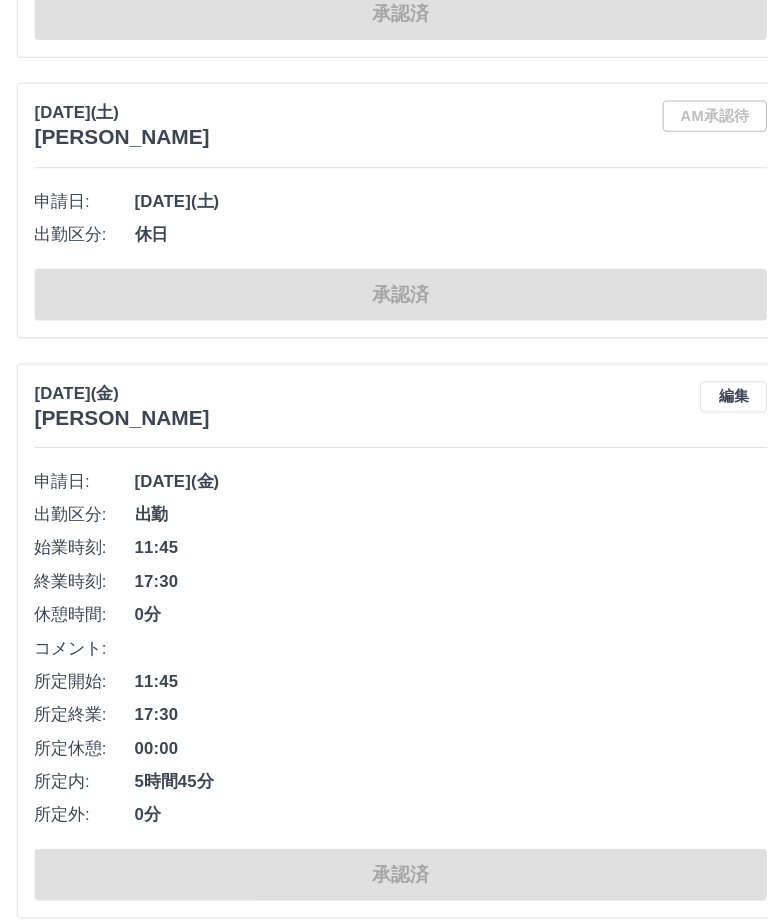 scroll, scrollTop: 7023, scrollLeft: 0, axis: vertical 